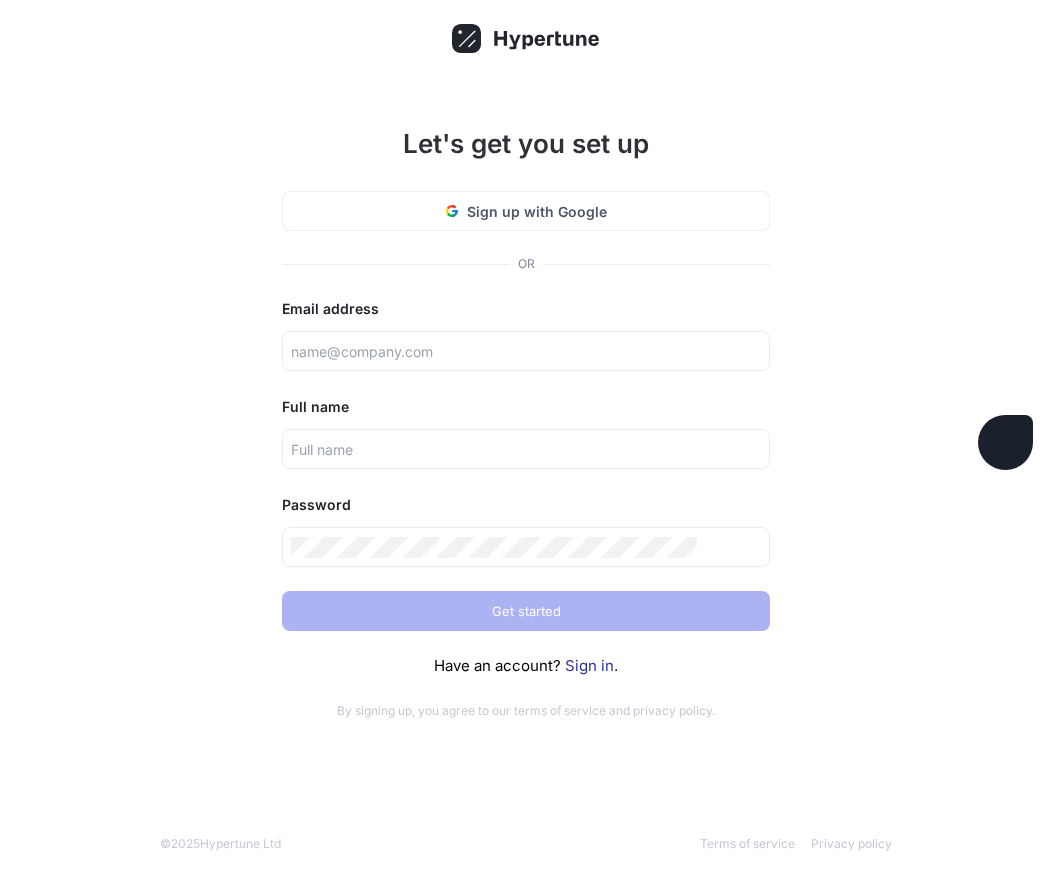 scroll, scrollTop: 0, scrollLeft: 0, axis: both 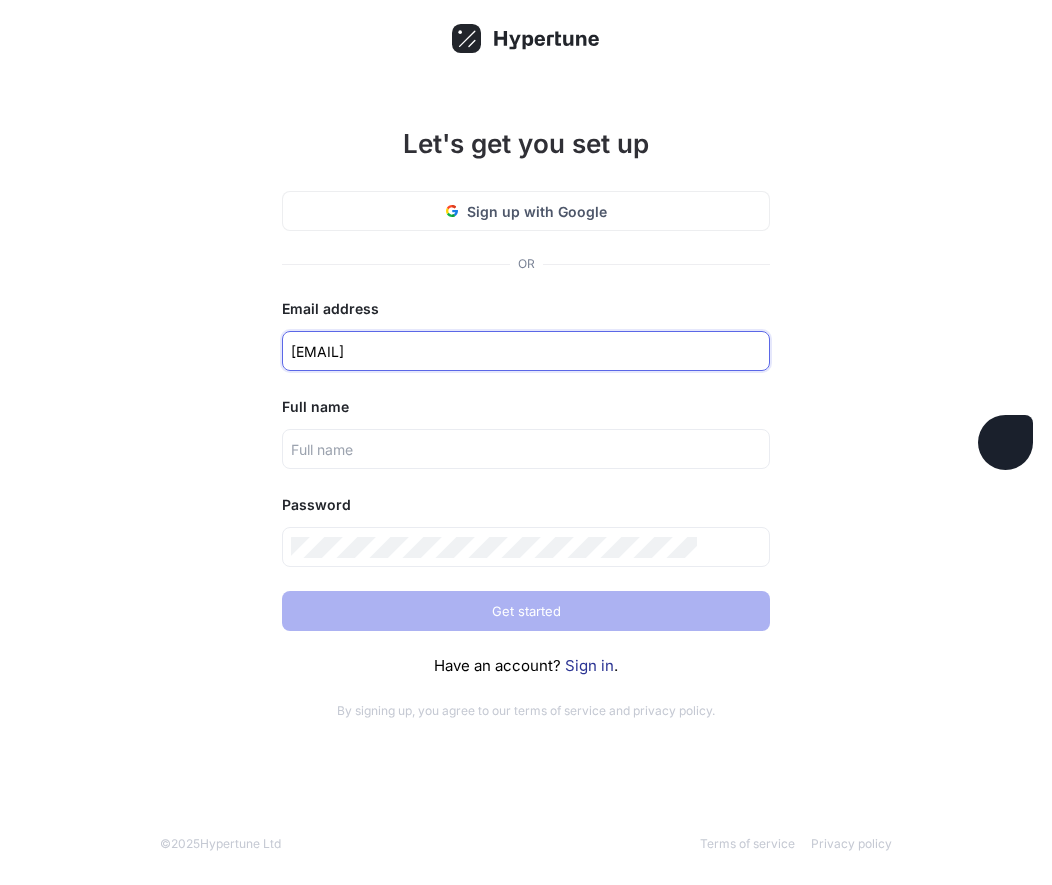 type on "[EMAIL]" 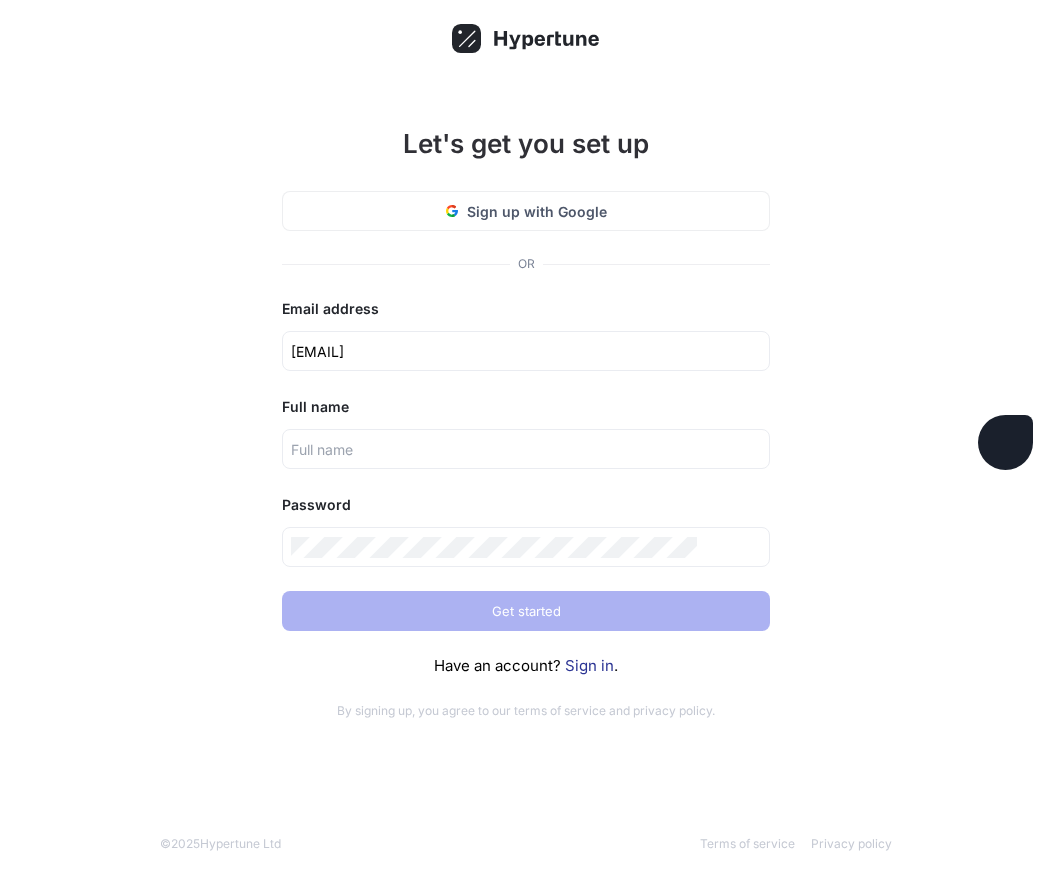 click on "Sign in" at bounding box center (589, 665) 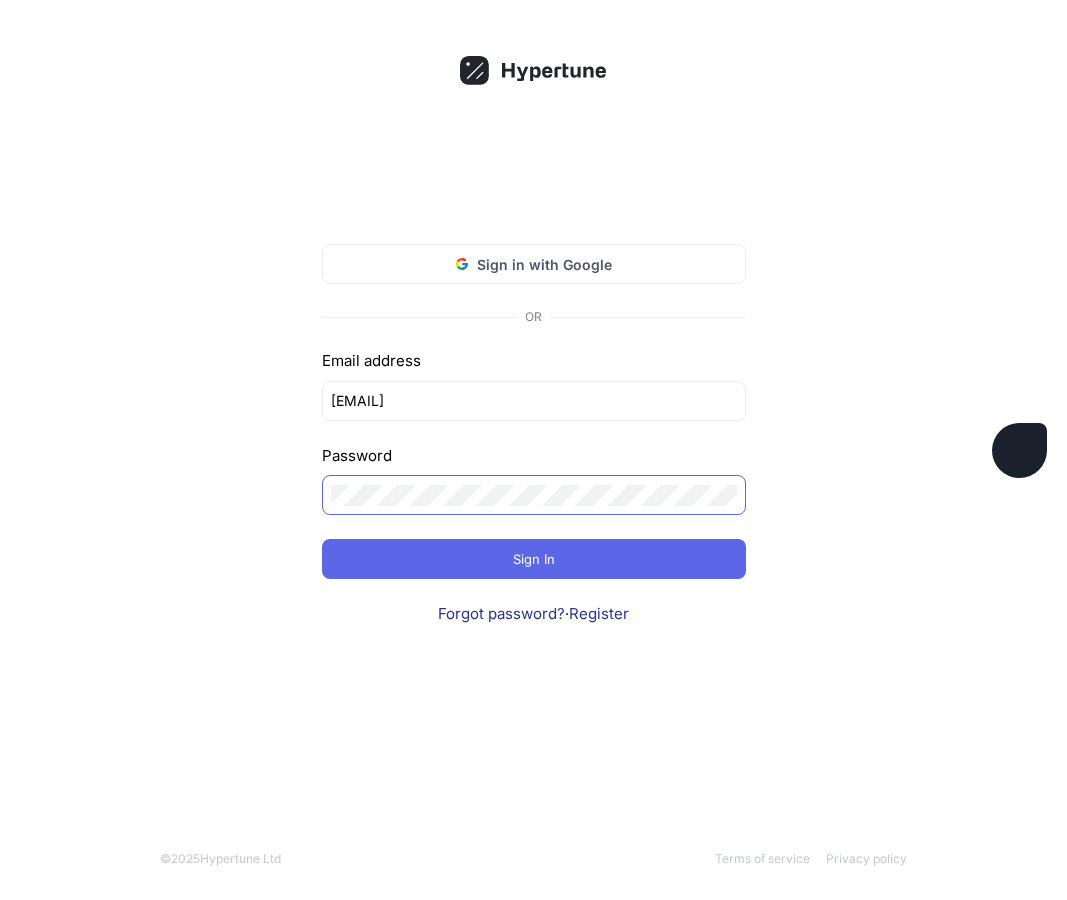 click at bounding box center (0, 0) 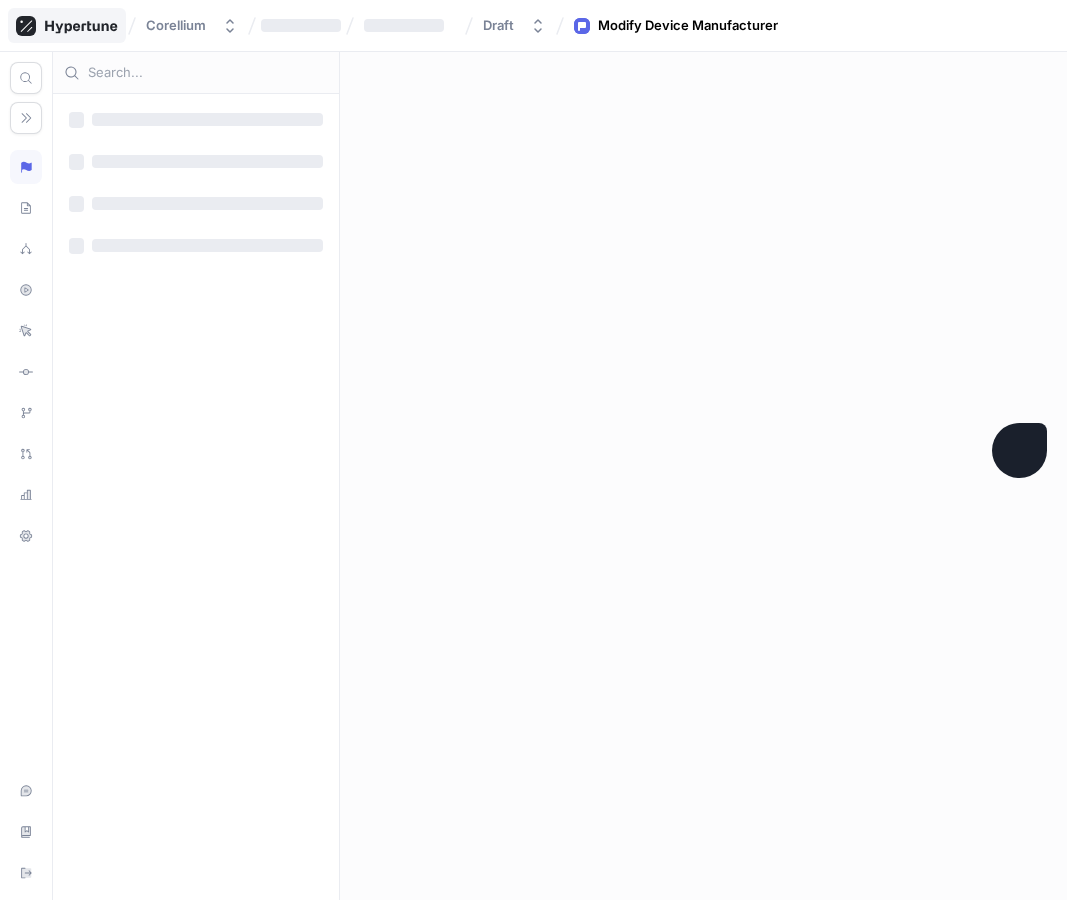 click 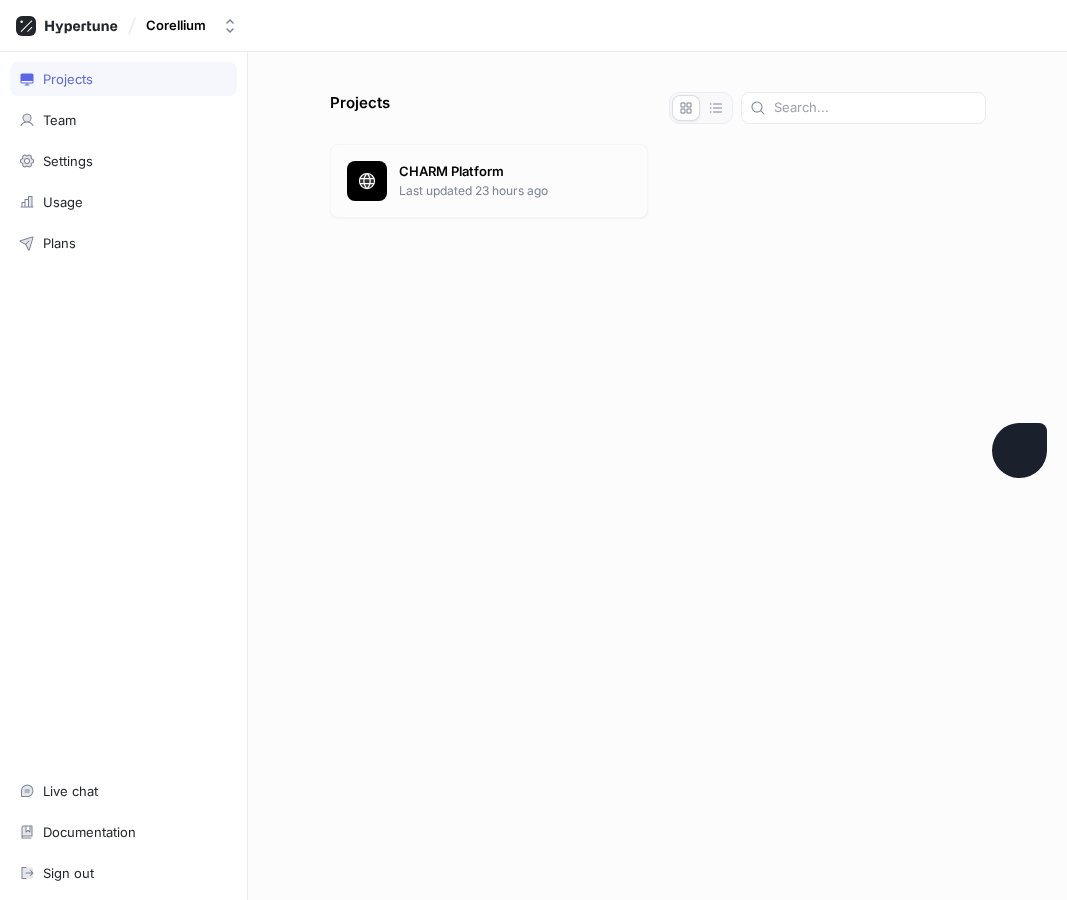 click on "[BRAND] Last updated [TIME]" at bounding box center [489, 181] 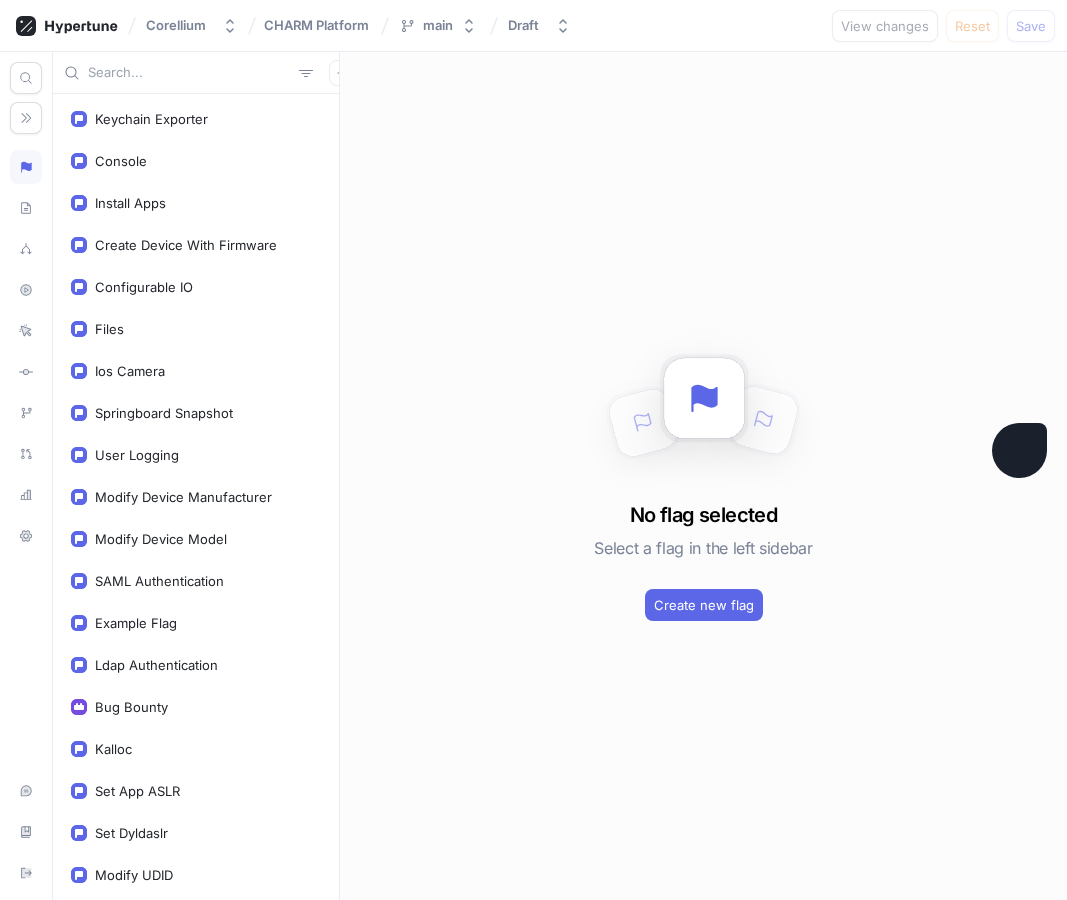 click at bounding box center [189, 73] 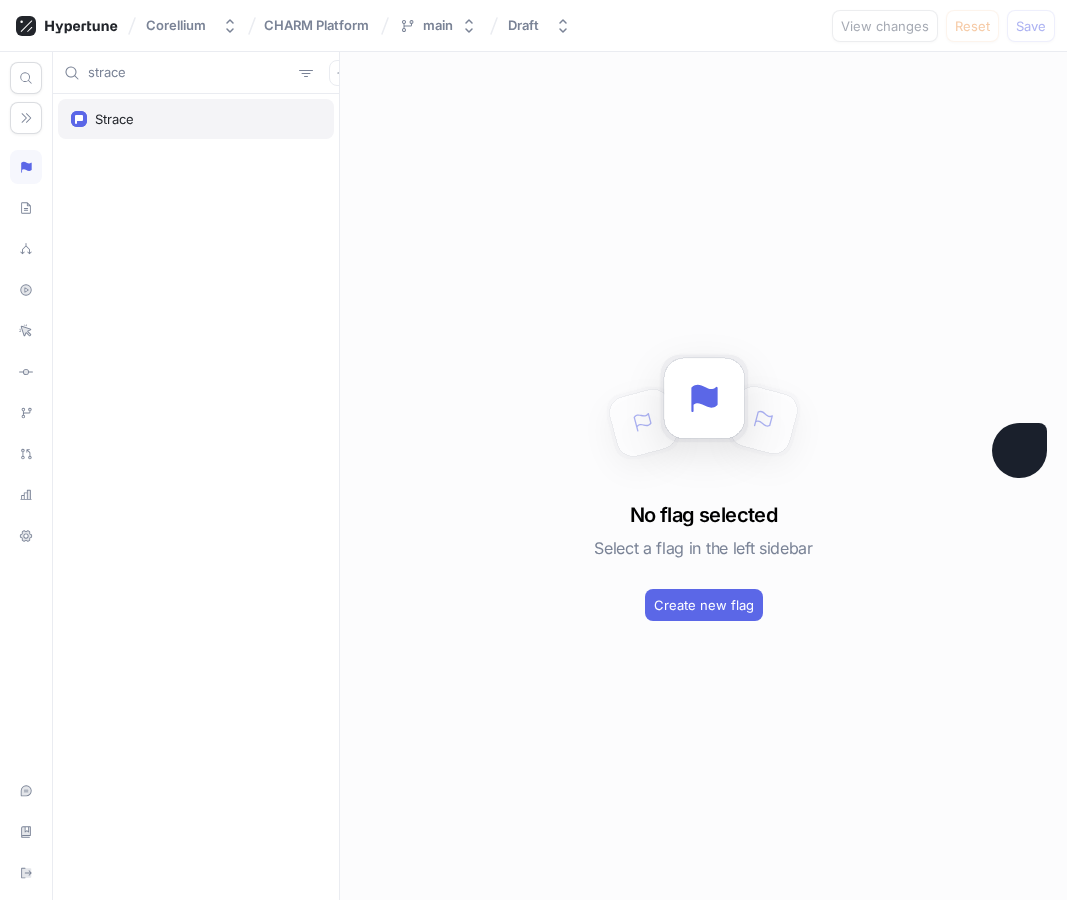 type on "strace" 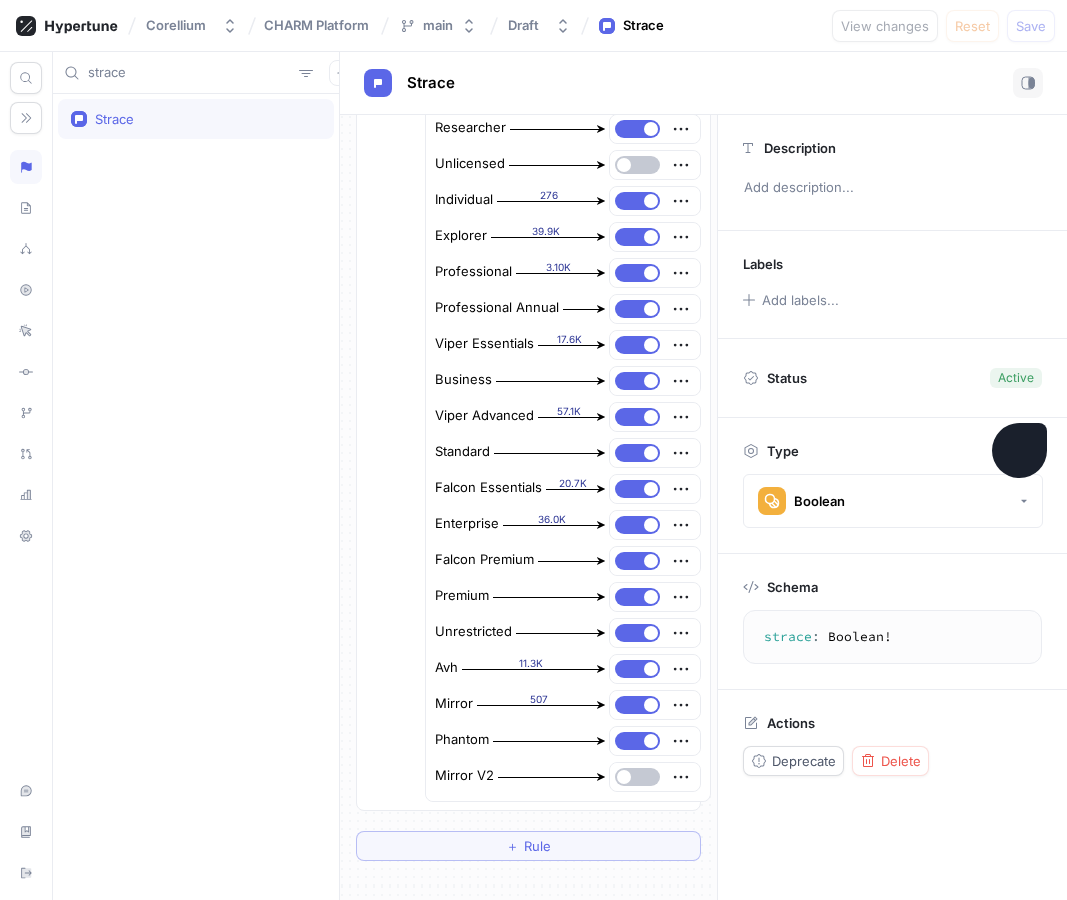 scroll, scrollTop: 752, scrollLeft: 0, axis: vertical 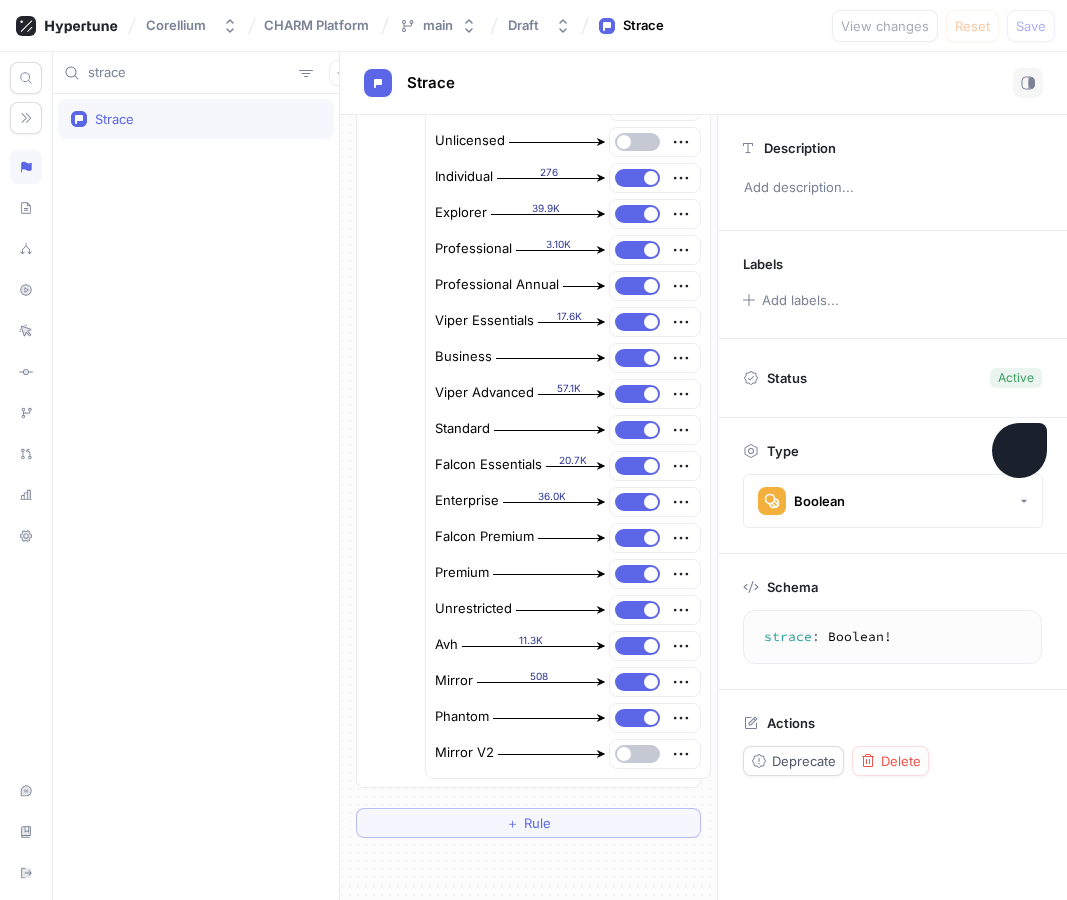 type on "x" 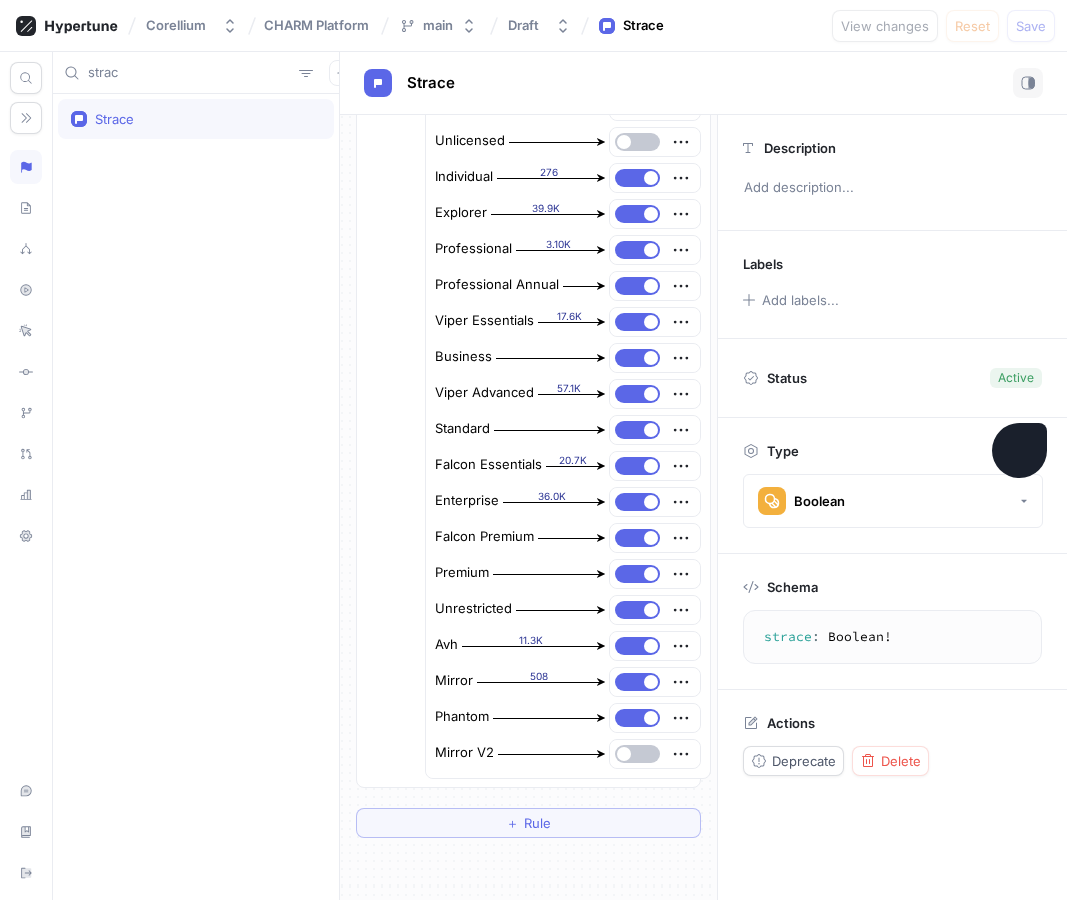 type on "stra" 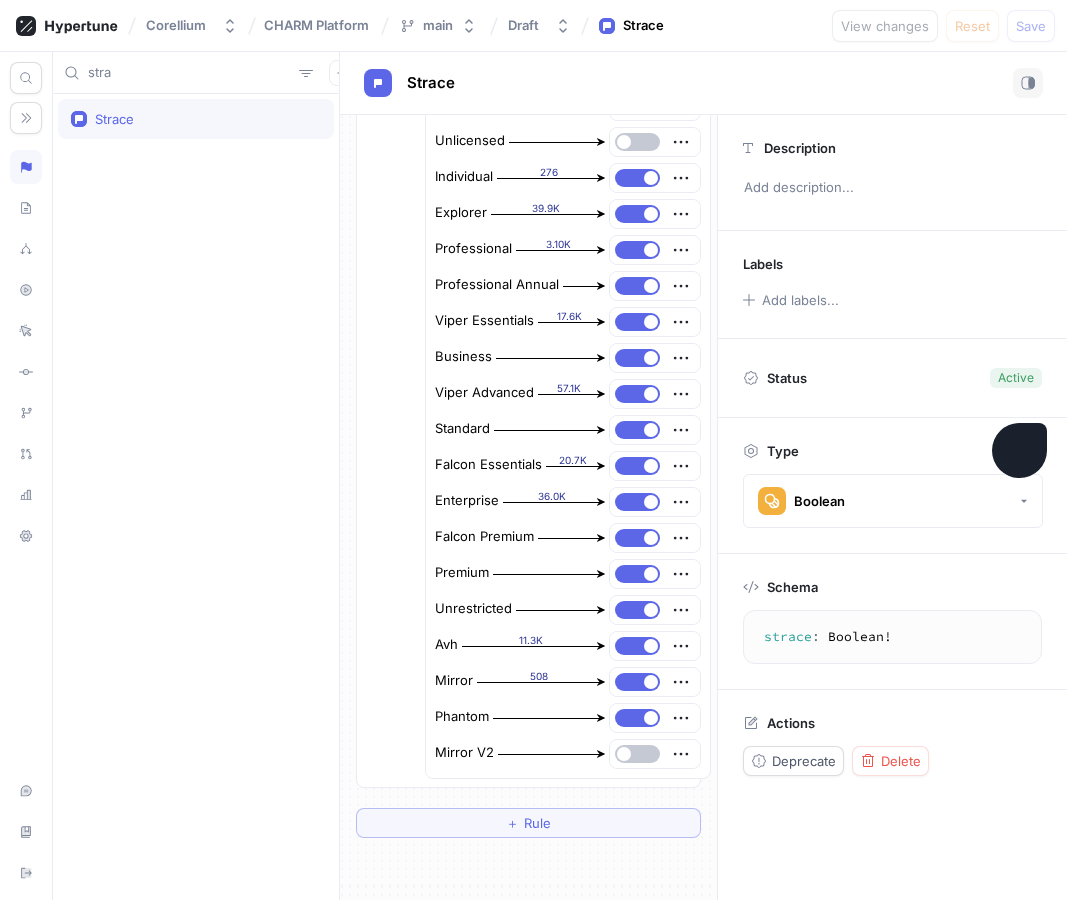 type on "x" 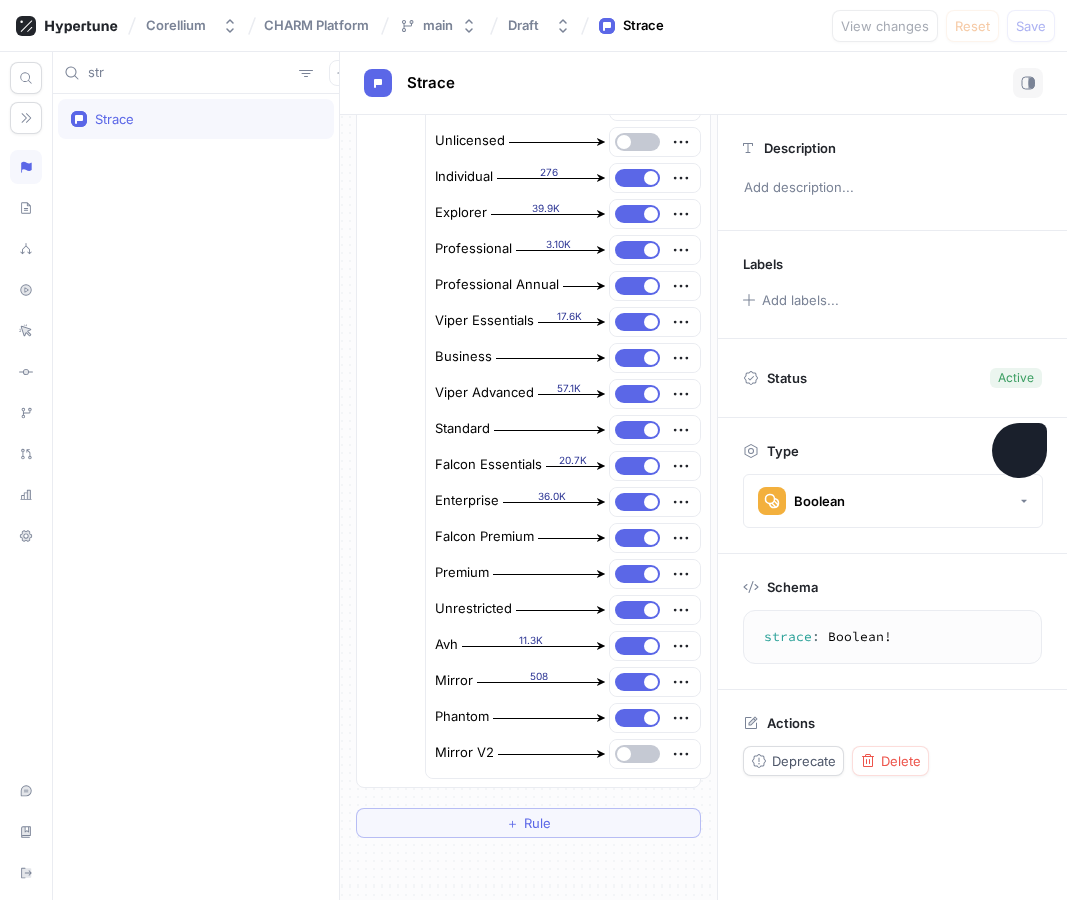 type on "x" 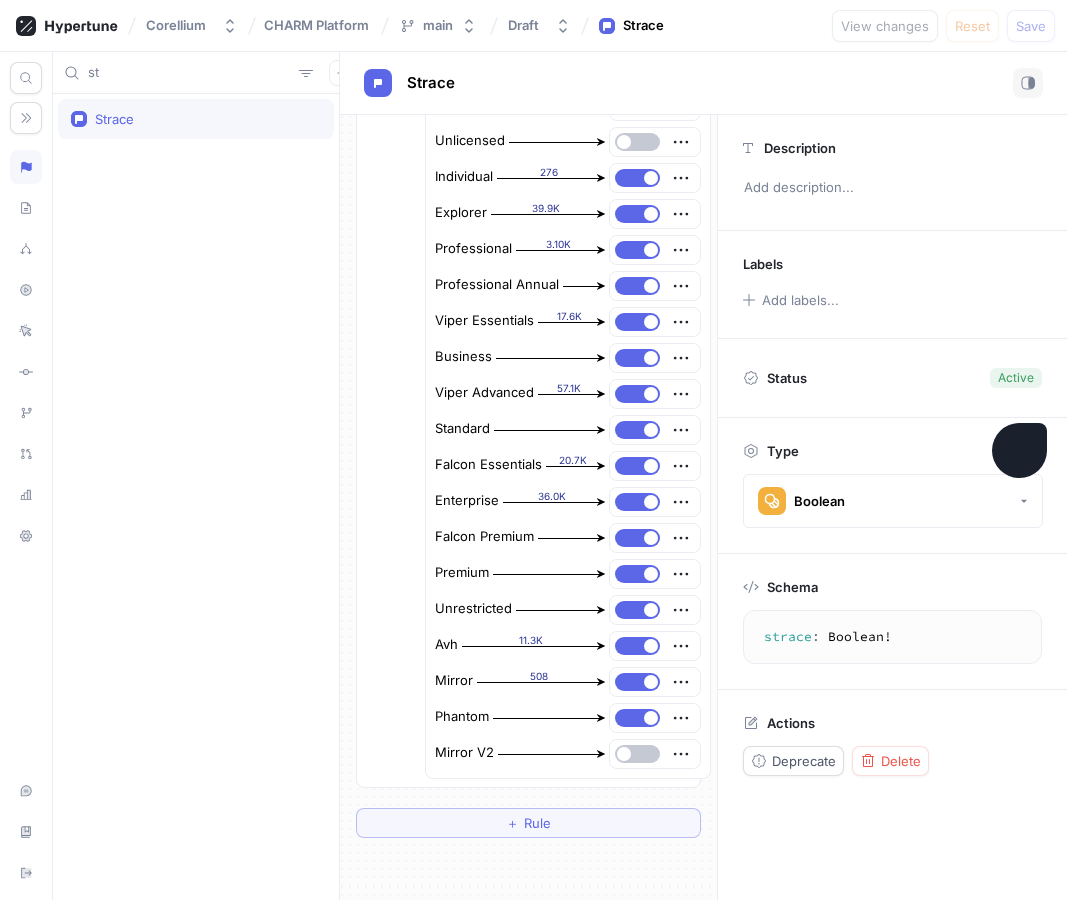 type on "x" 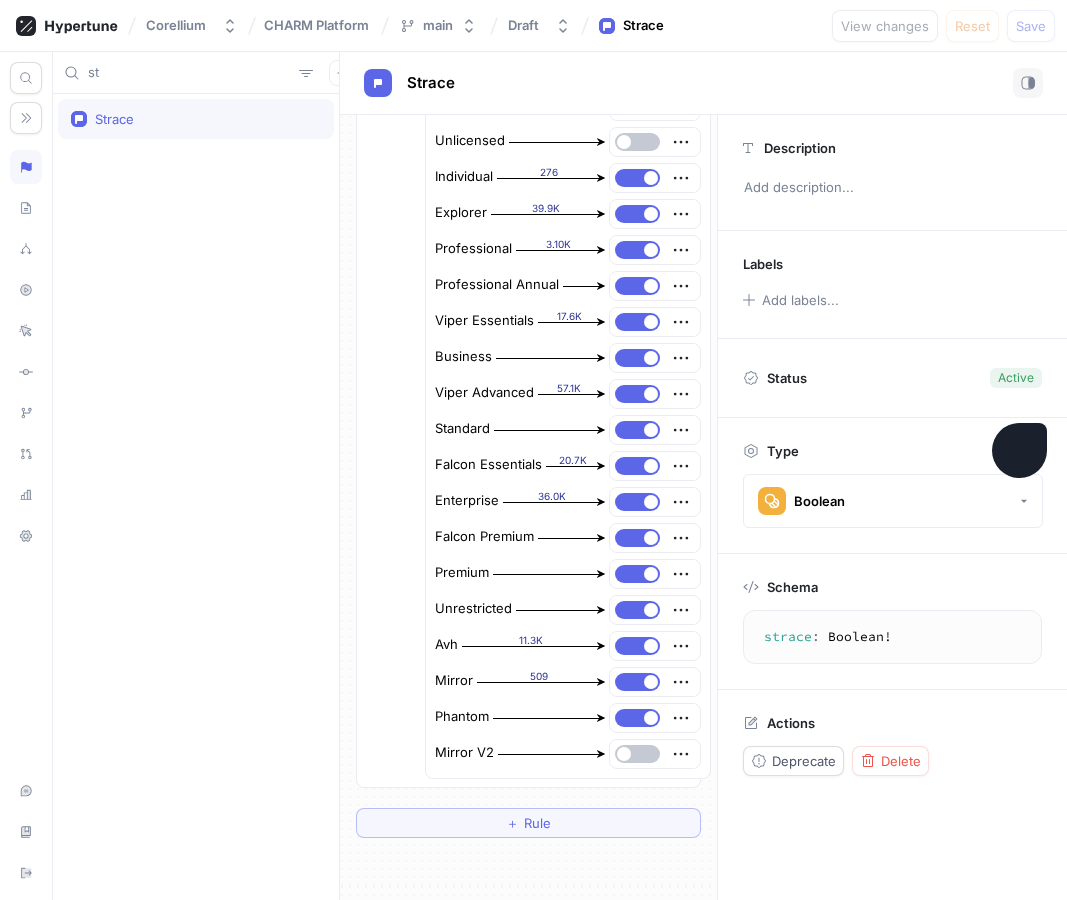 type on "s" 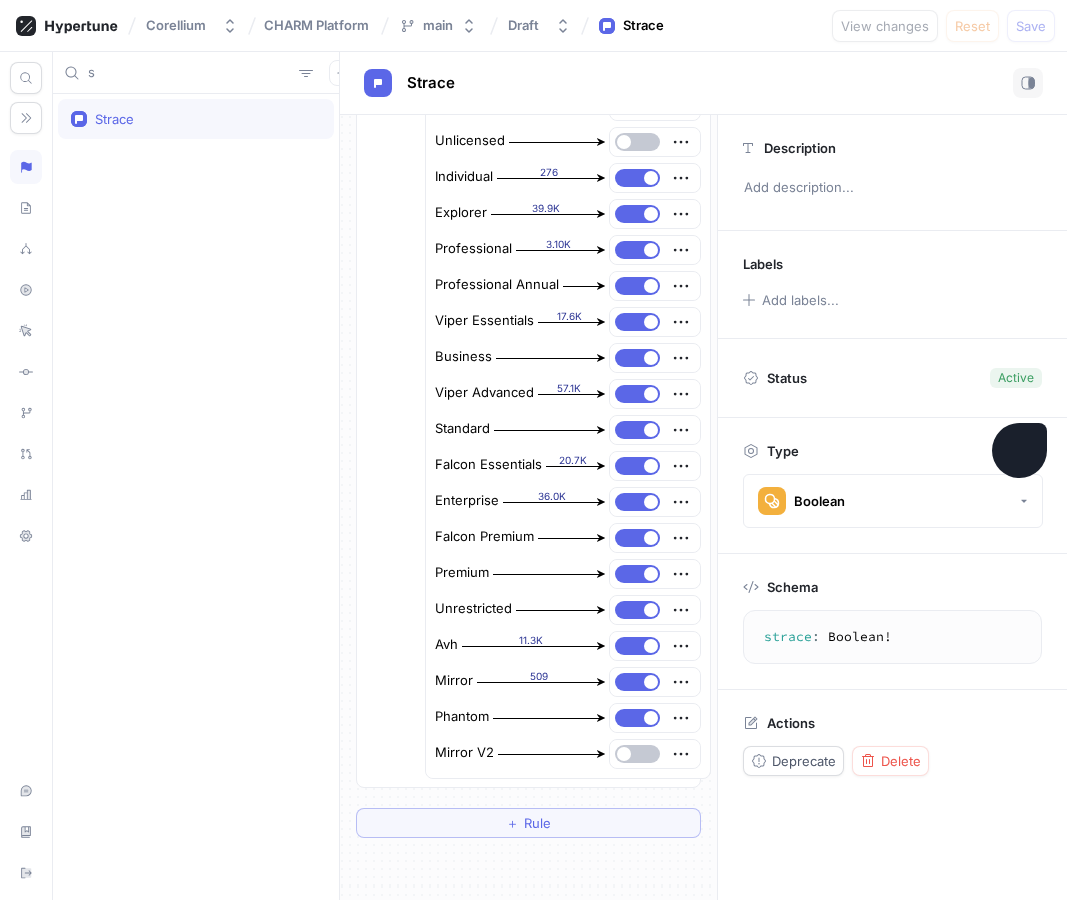type 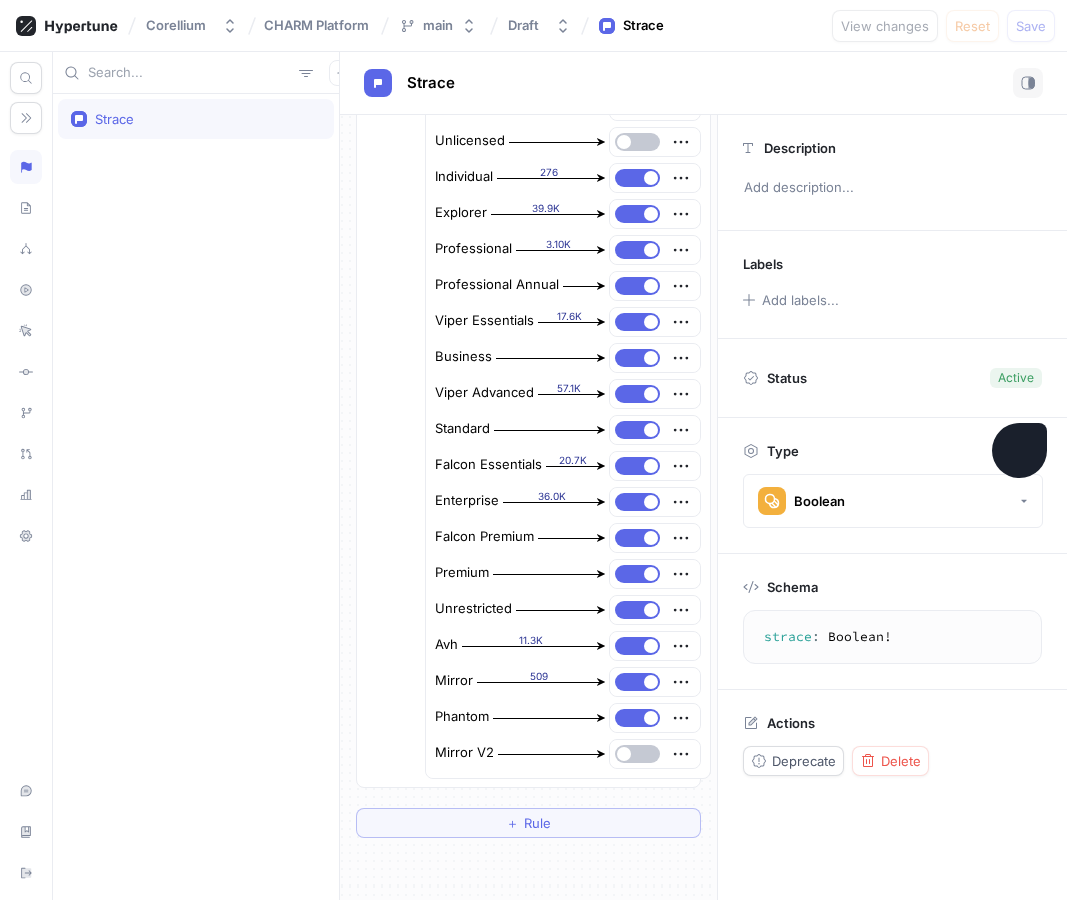 type on "x" 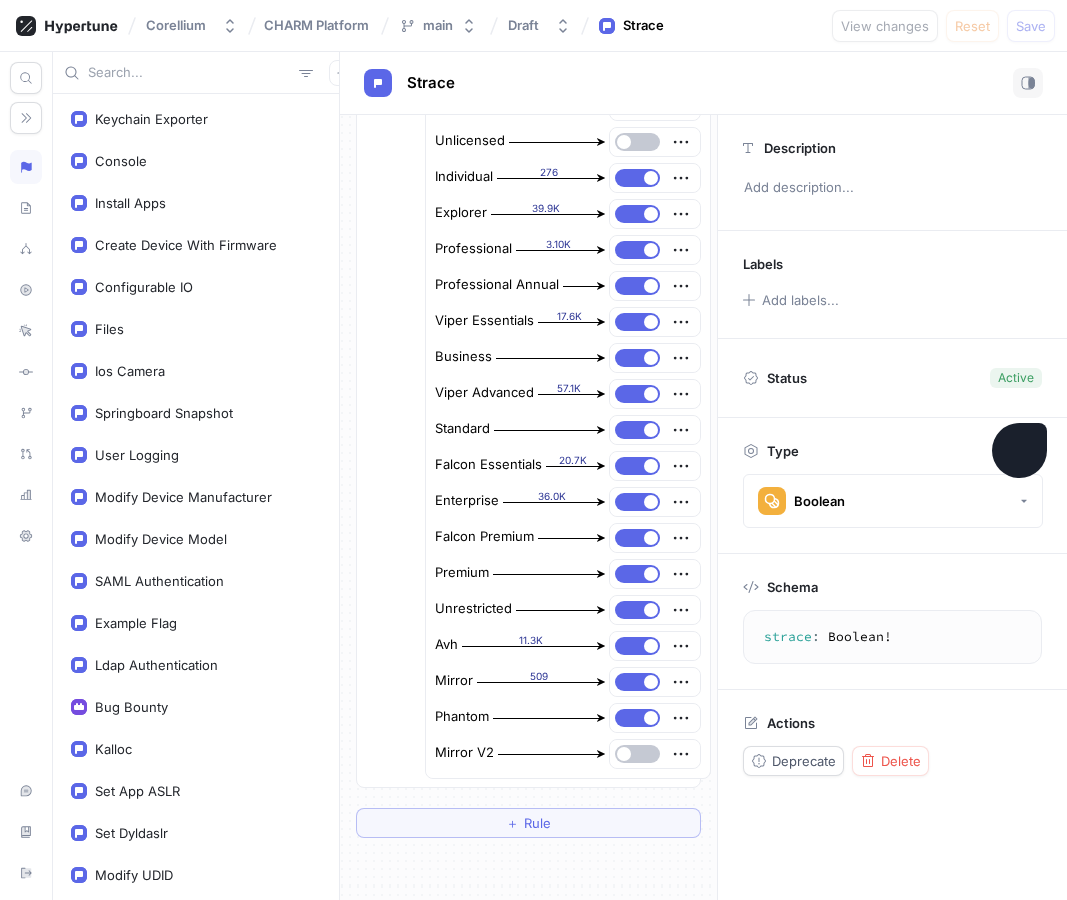 type on "b" 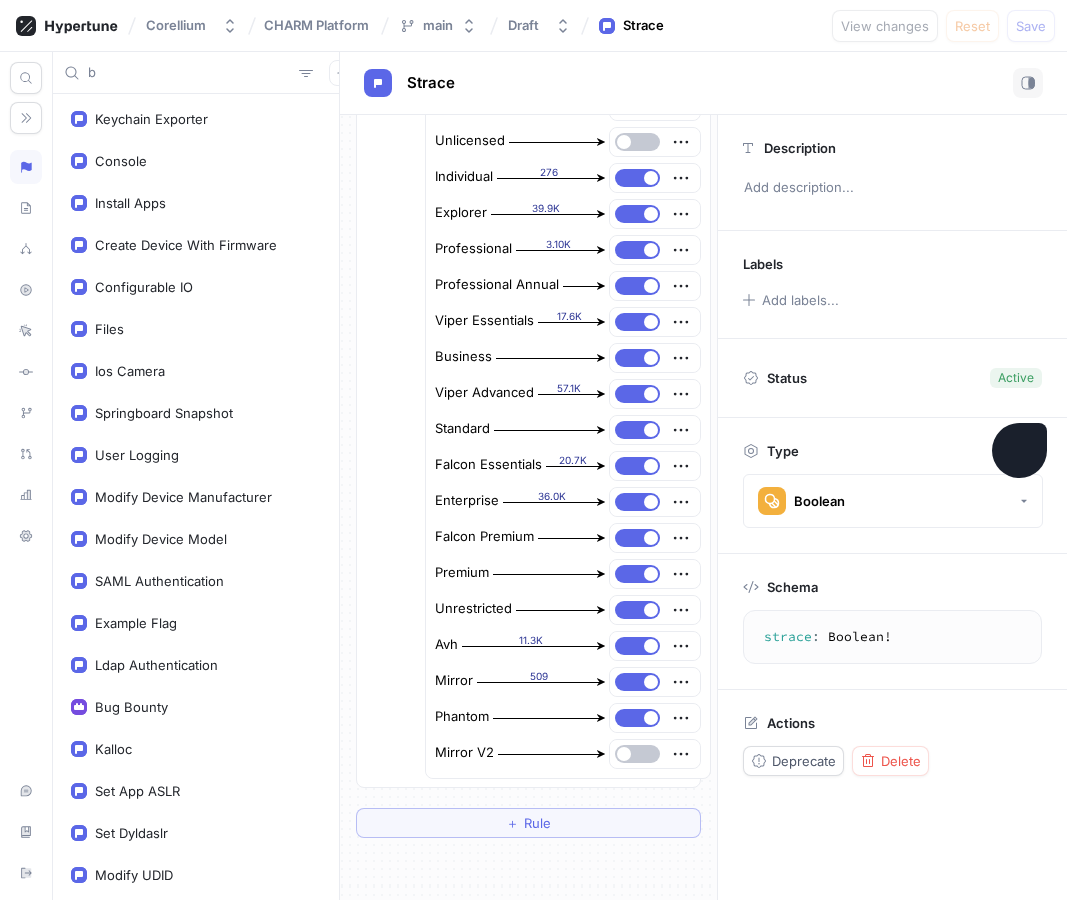 type on "x" 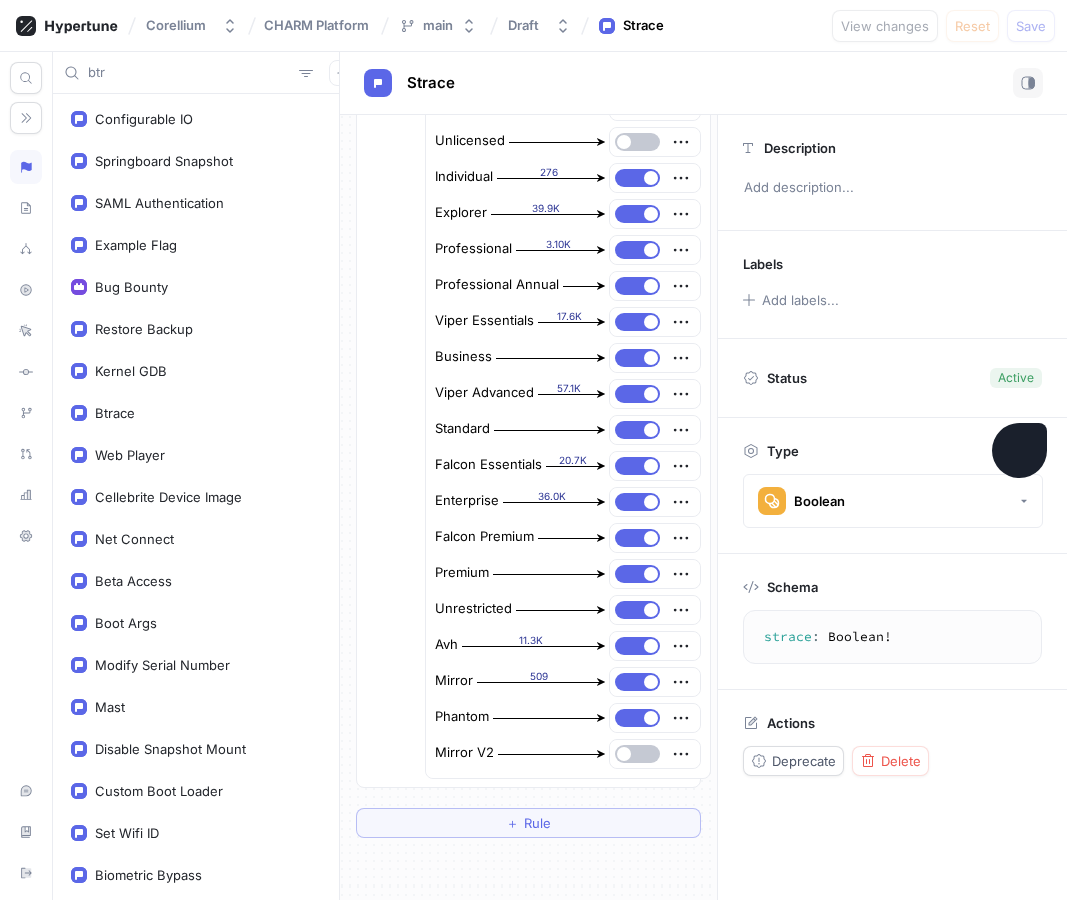 type on "btra" 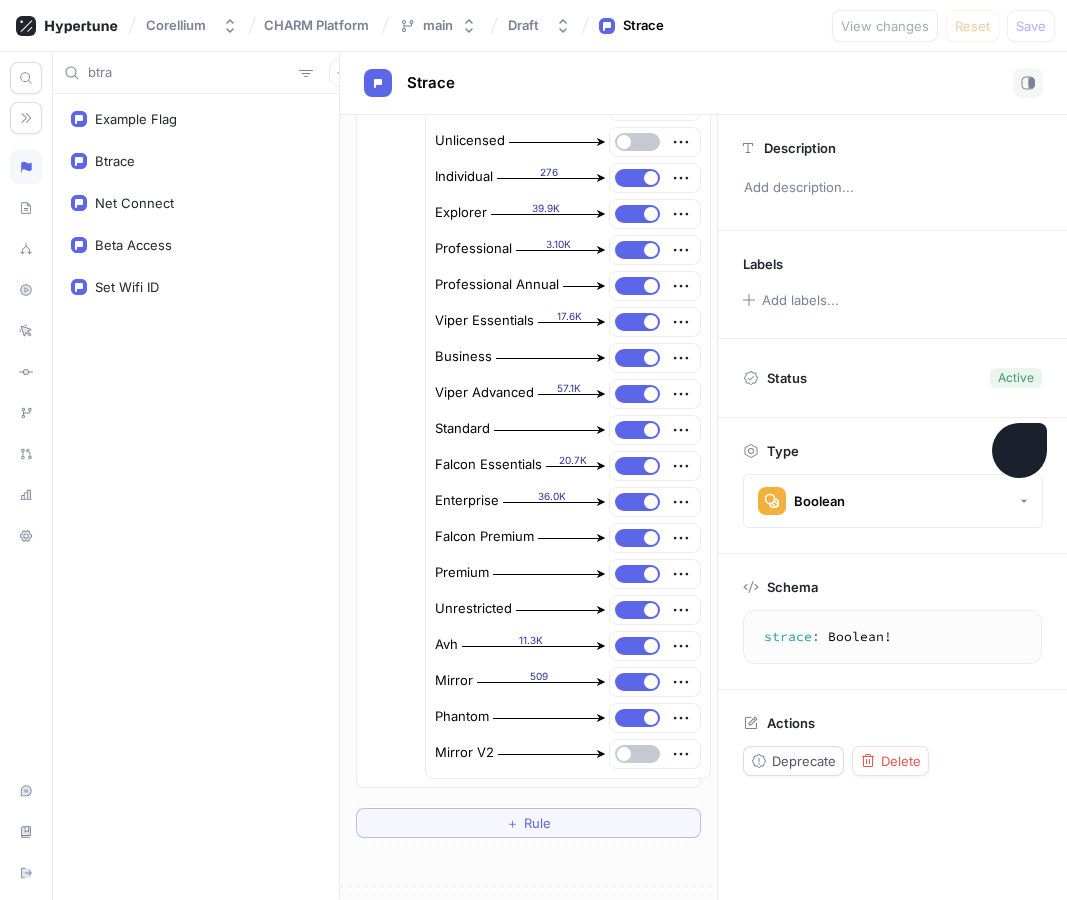 type on "x" 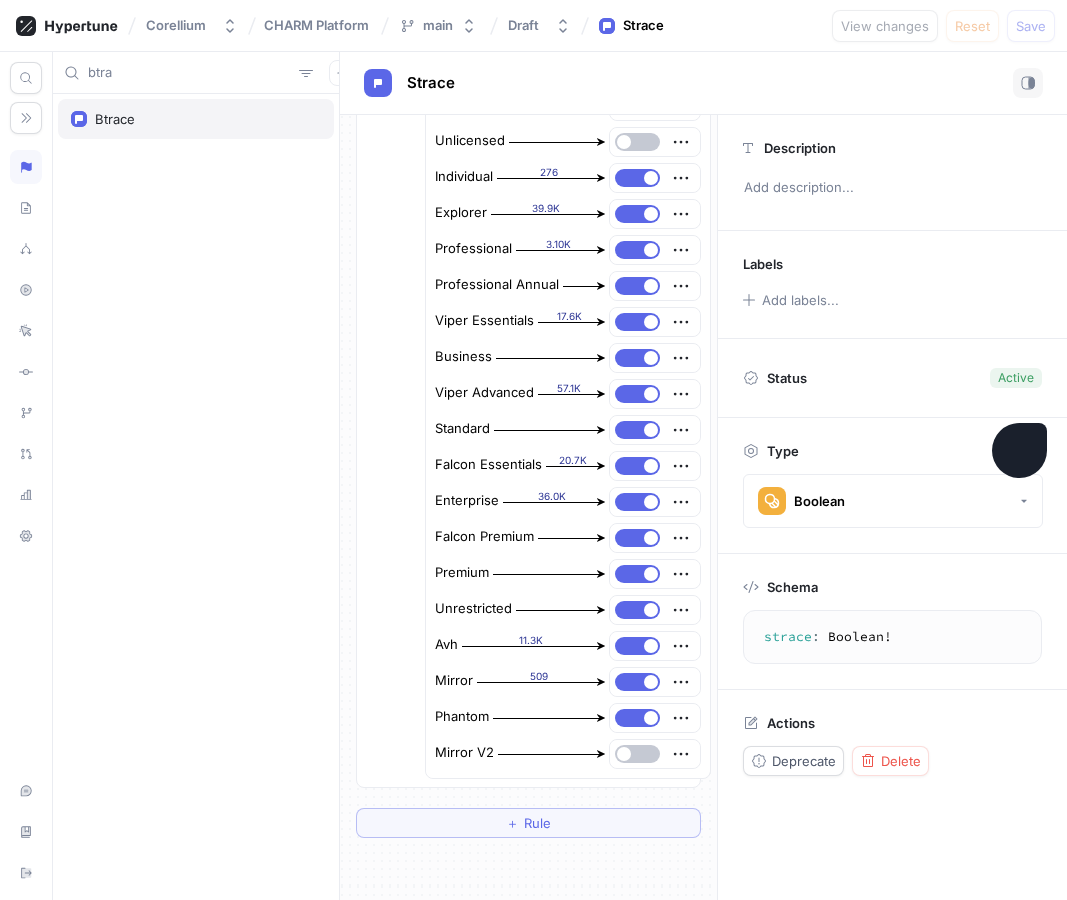 type on "btra" 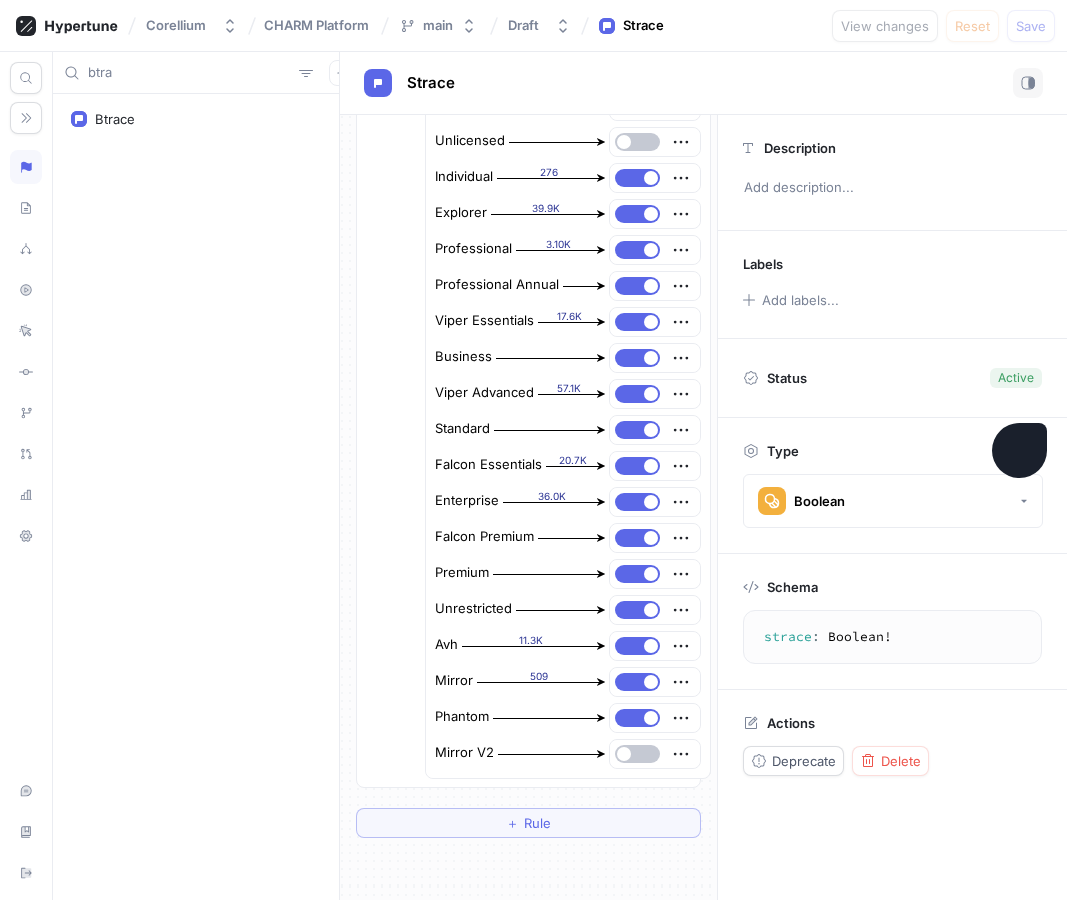 scroll, scrollTop: 0, scrollLeft: 0, axis: both 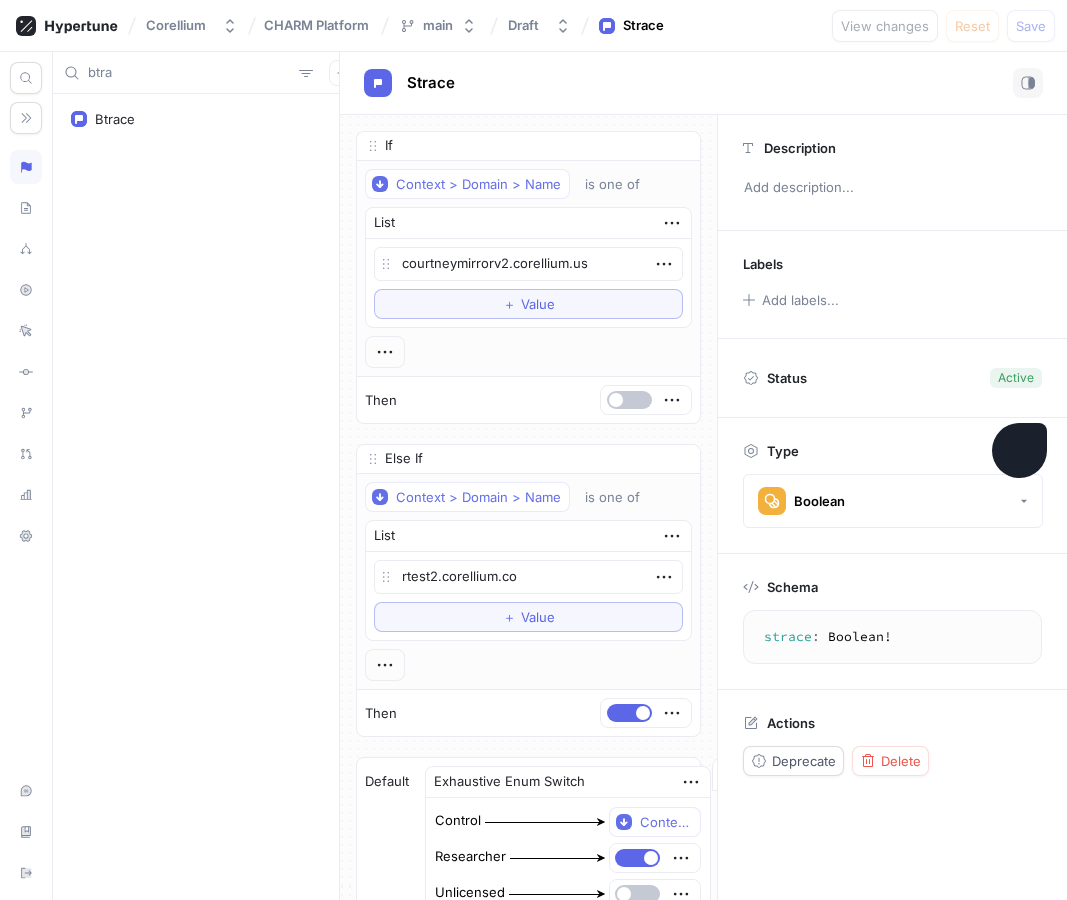 type on "x" 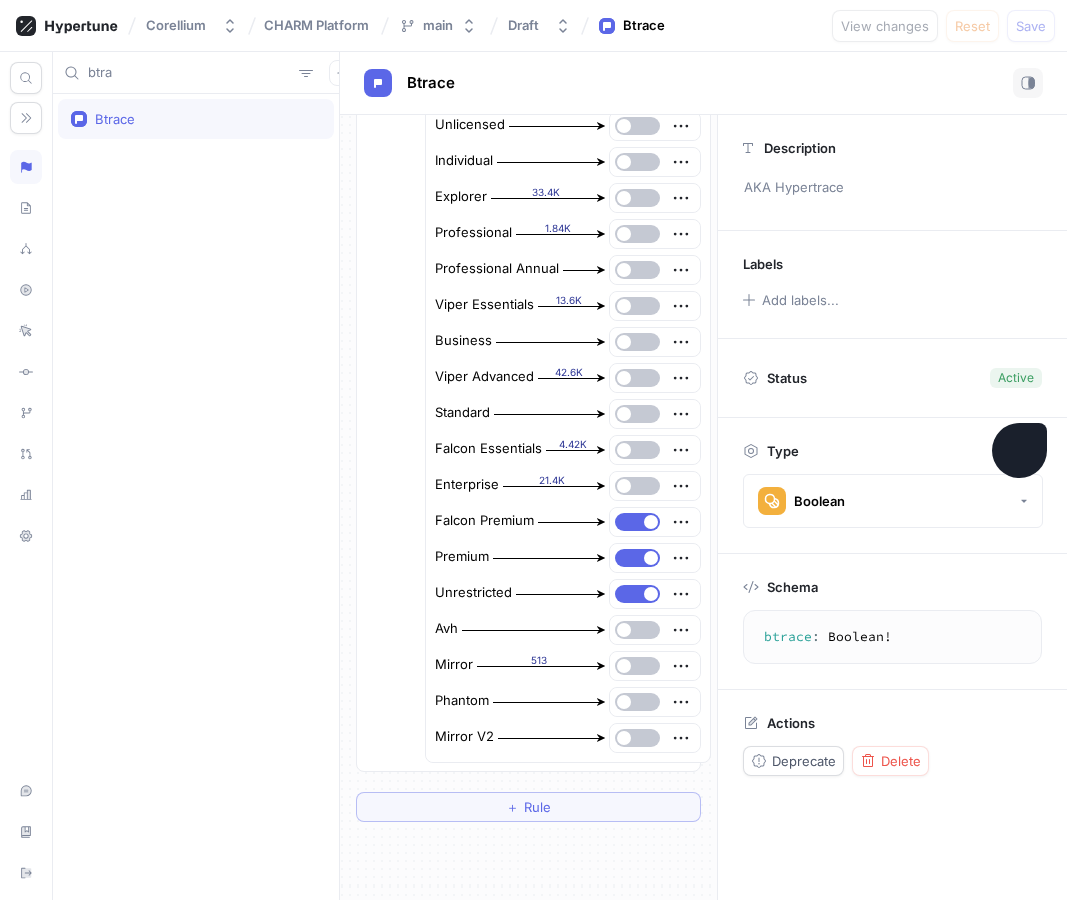 scroll, scrollTop: 414, scrollLeft: 0, axis: vertical 